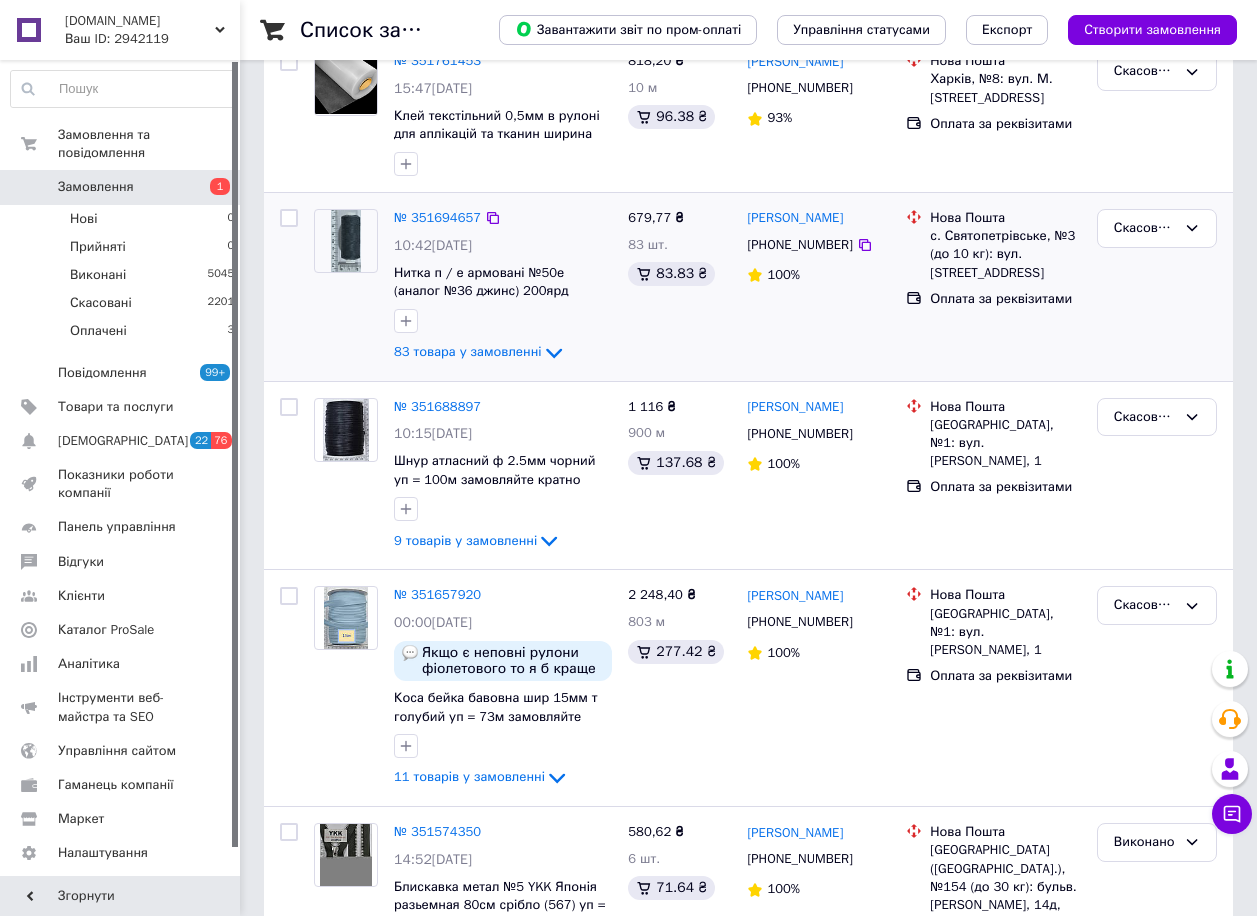 scroll, scrollTop: 400, scrollLeft: 0, axis: vertical 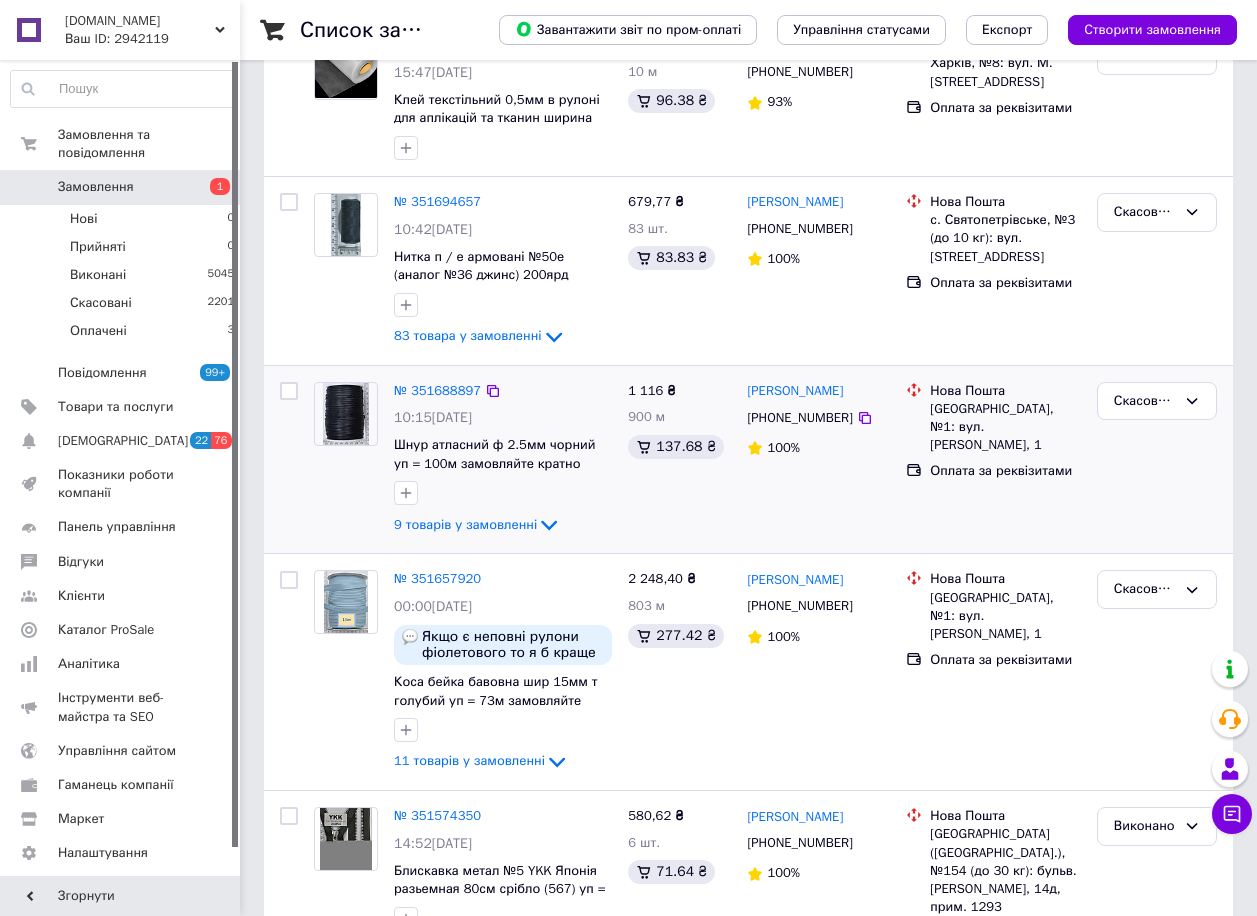 drag, startPoint x: 446, startPoint y: 353, endPoint x: 867, endPoint y: 488, distance: 442.11536 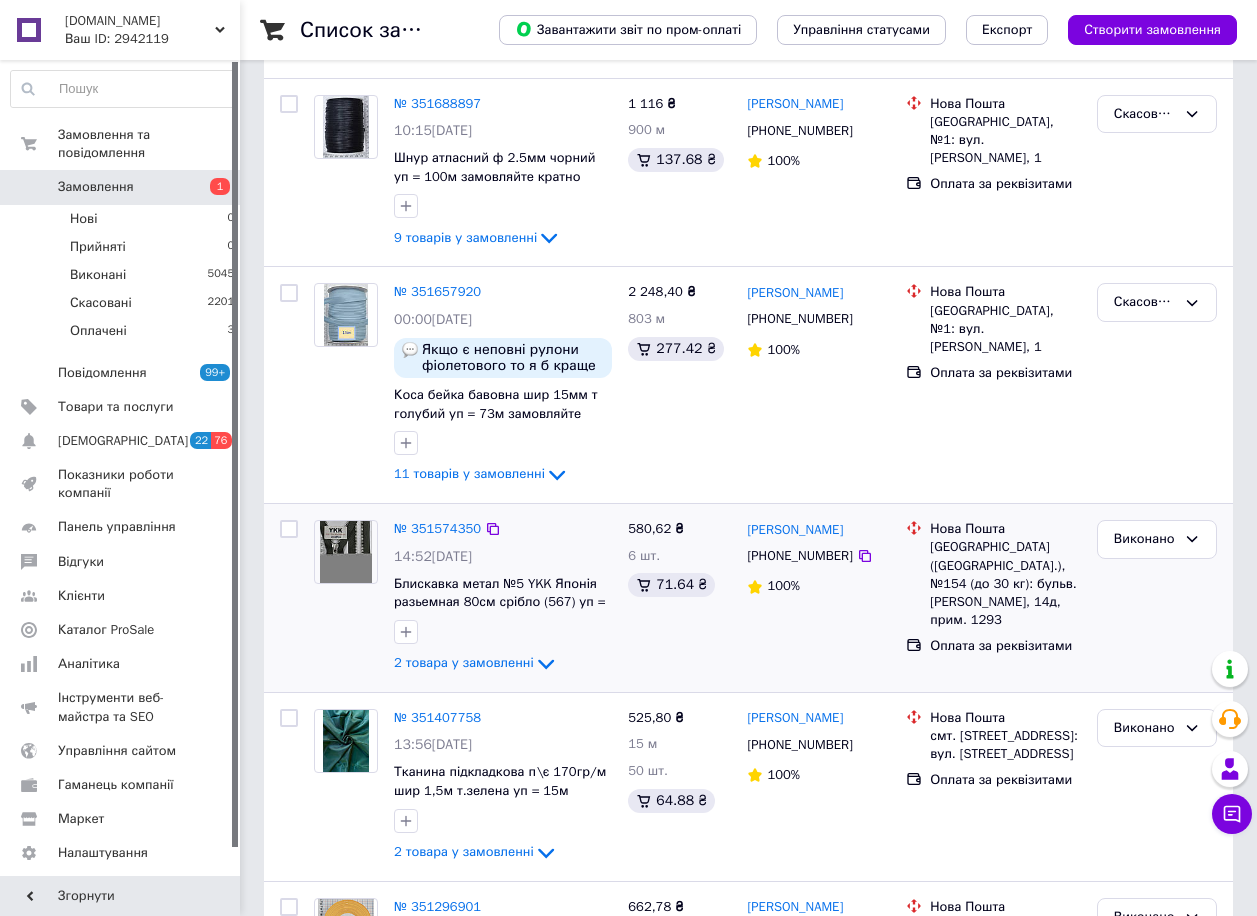 scroll, scrollTop: 700, scrollLeft: 0, axis: vertical 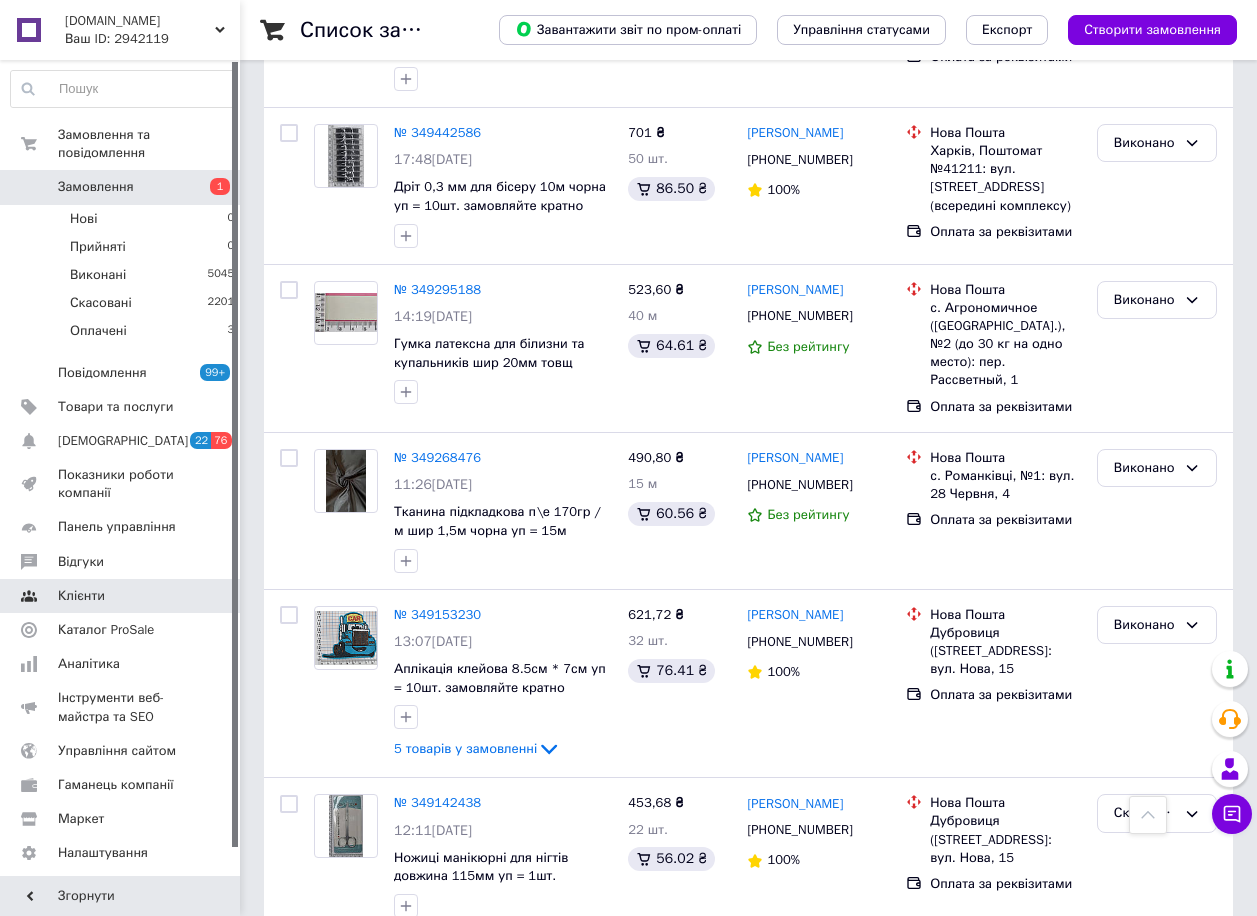 click on "Відгуки" at bounding box center (81, 562) 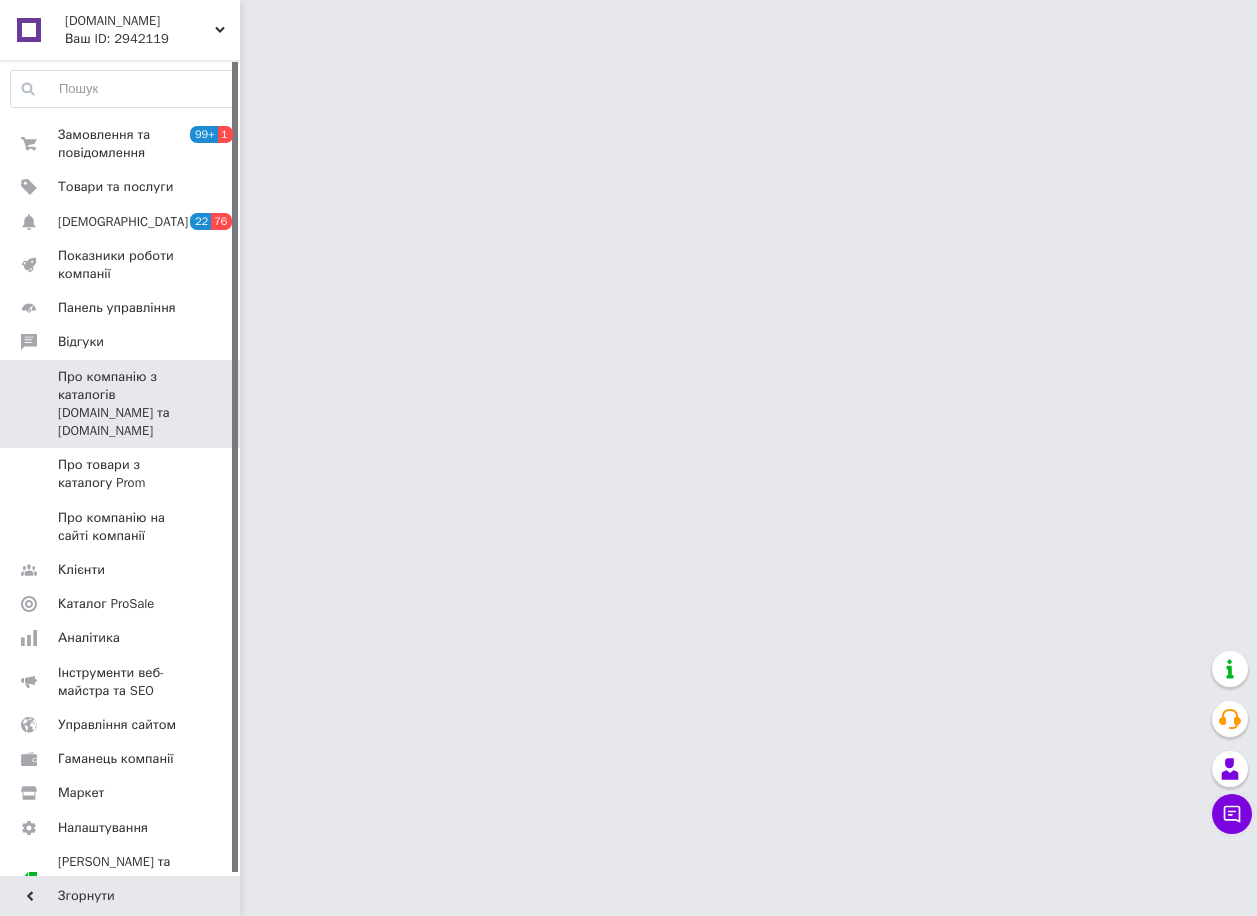 scroll, scrollTop: 0, scrollLeft: 0, axis: both 